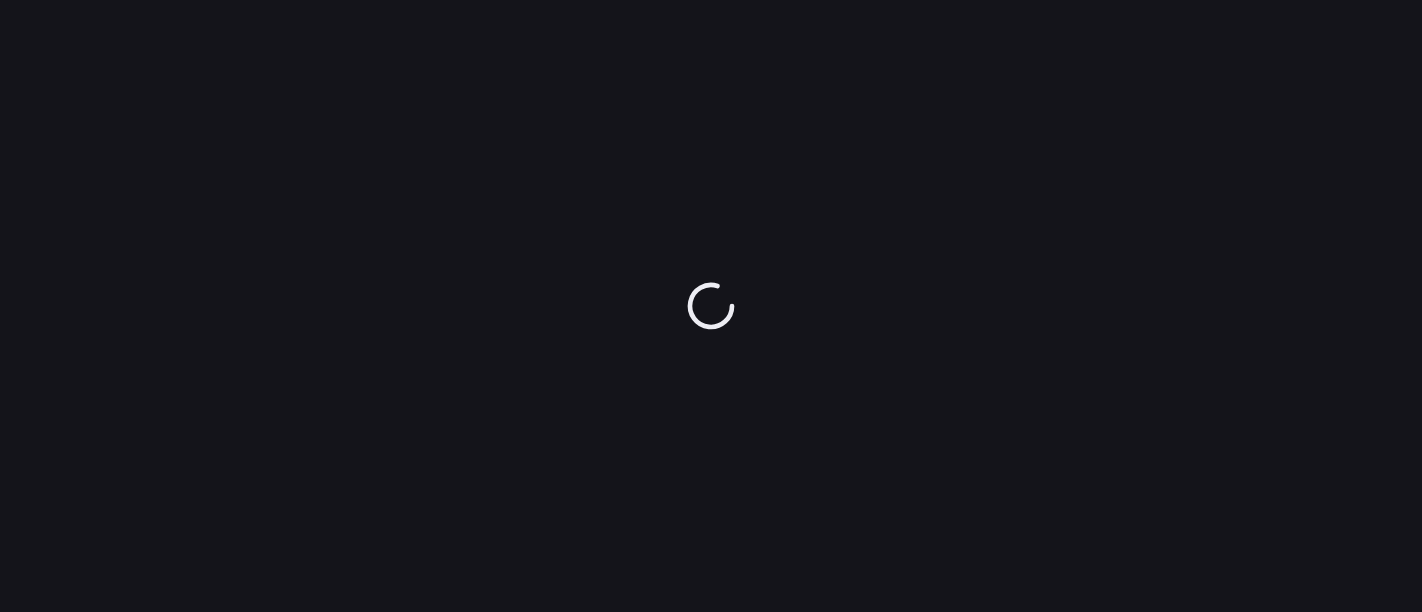 scroll, scrollTop: 0, scrollLeft: 0, axis: both 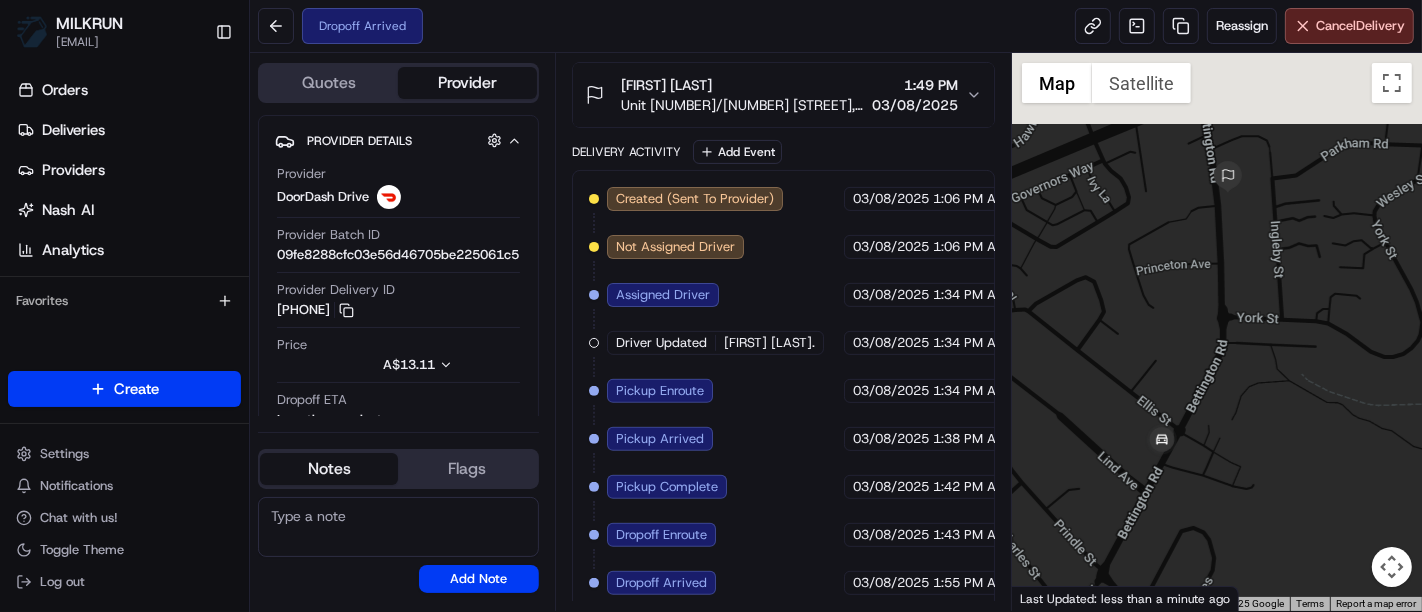 drag, startPoint x: 1285, startPoint y: 232, endPoint x: 1145, endPoint y: 381, distance: 204.45293 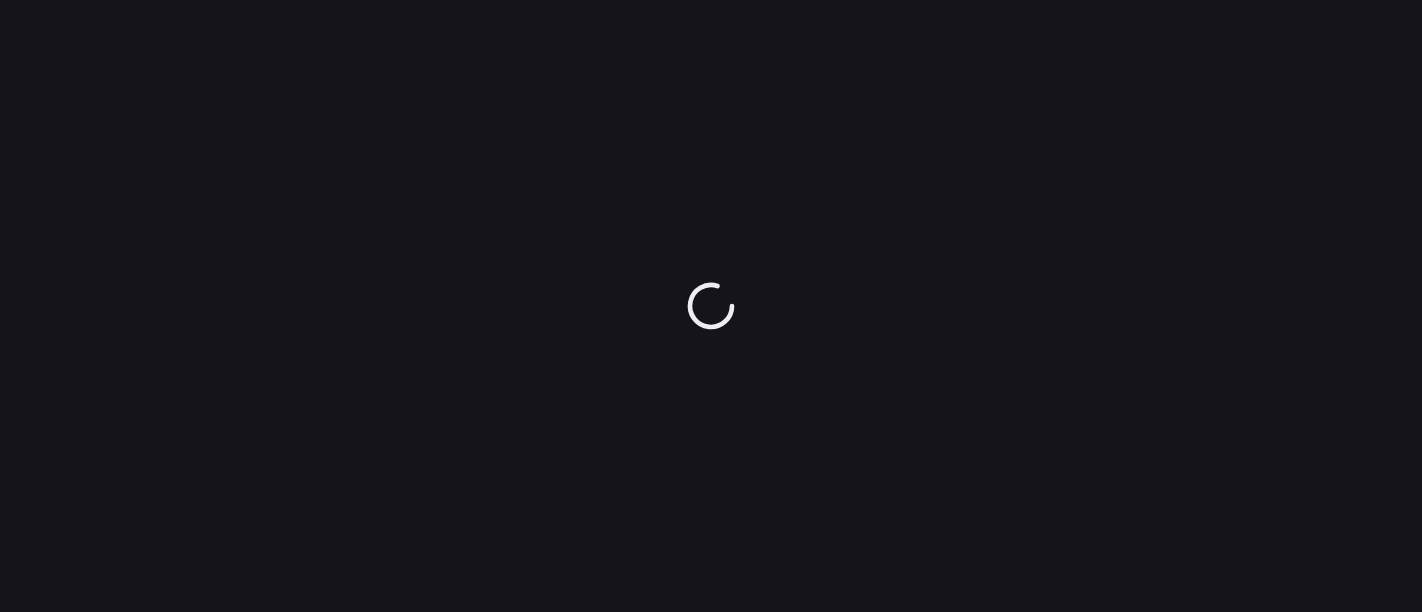scroll, scrollTop: 0, scrollLeft: 0, axis: both 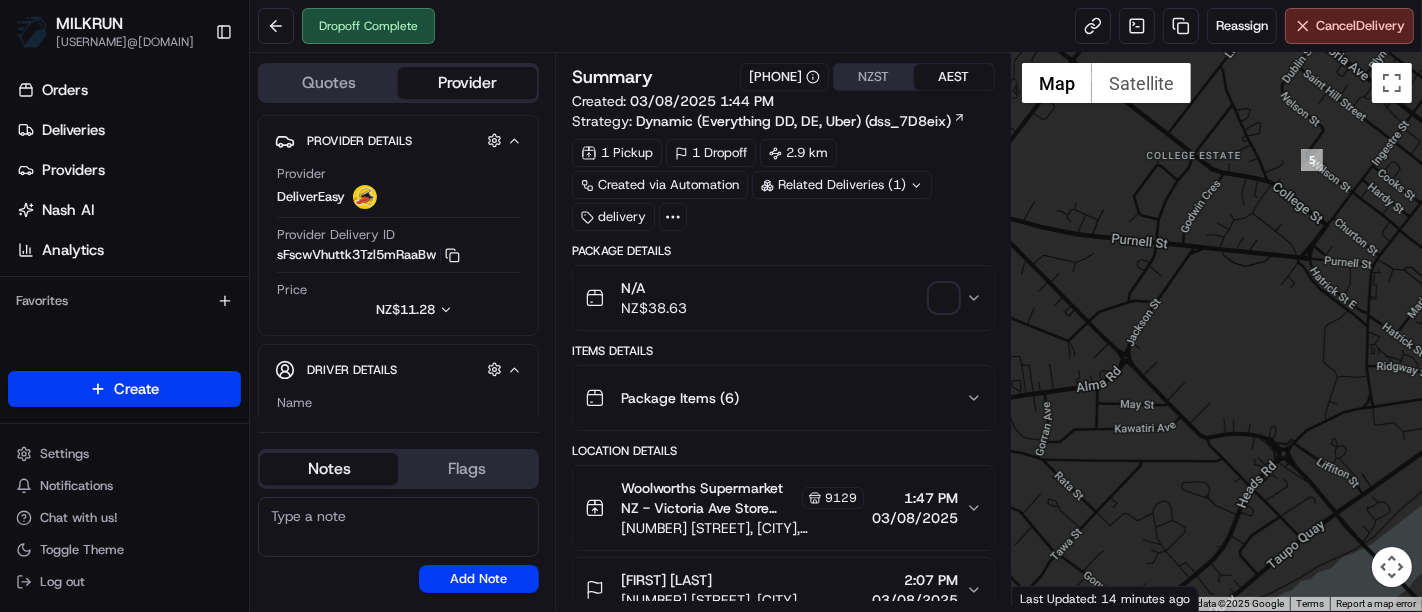 drag, startPoint x: 1273, startPoint y: 338, endPoint x: 1211, endPoint y: 92, distance: 253.69273 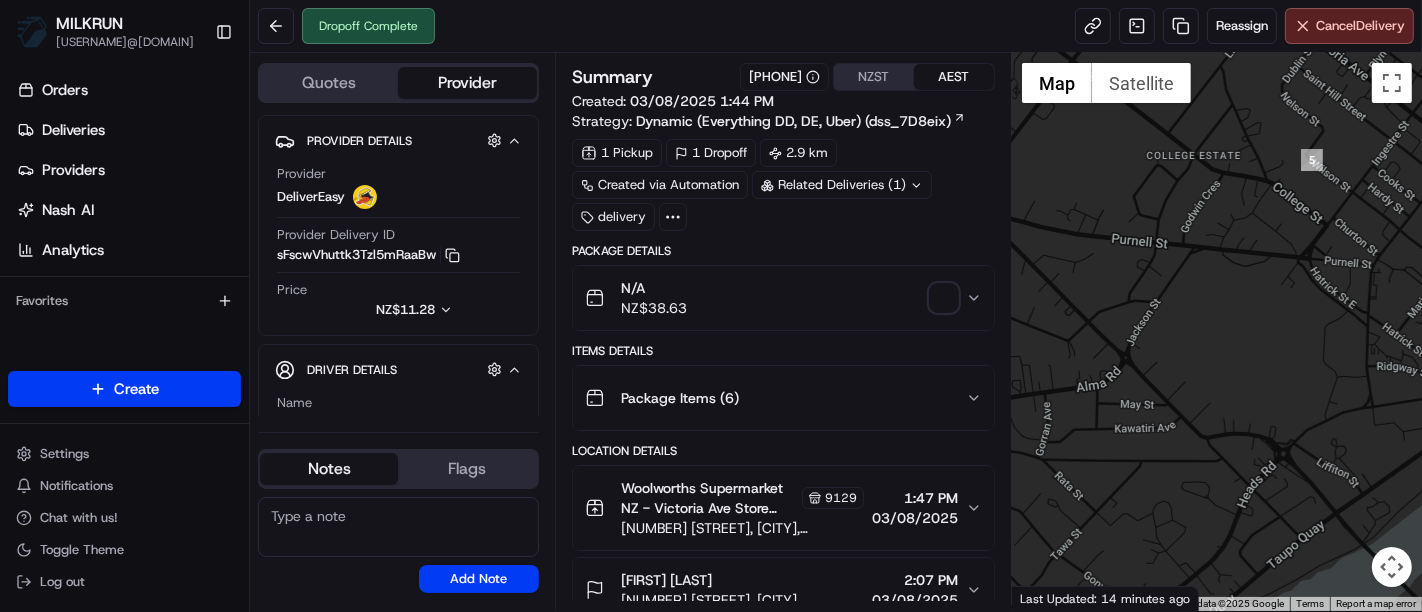 click at bounding box center [1217, 332] 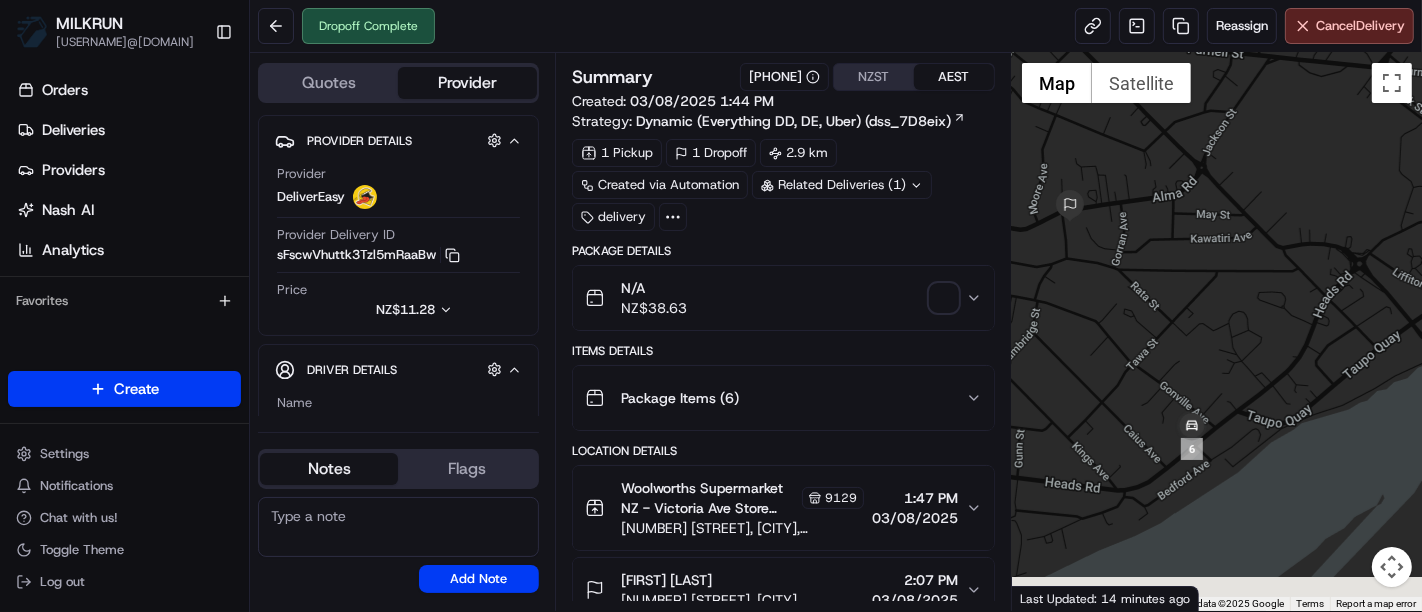 drag, startPoint x: 1225, startPoint y: 332, endPoint x: 1307, endPoint y: 140, distance: 208.77739 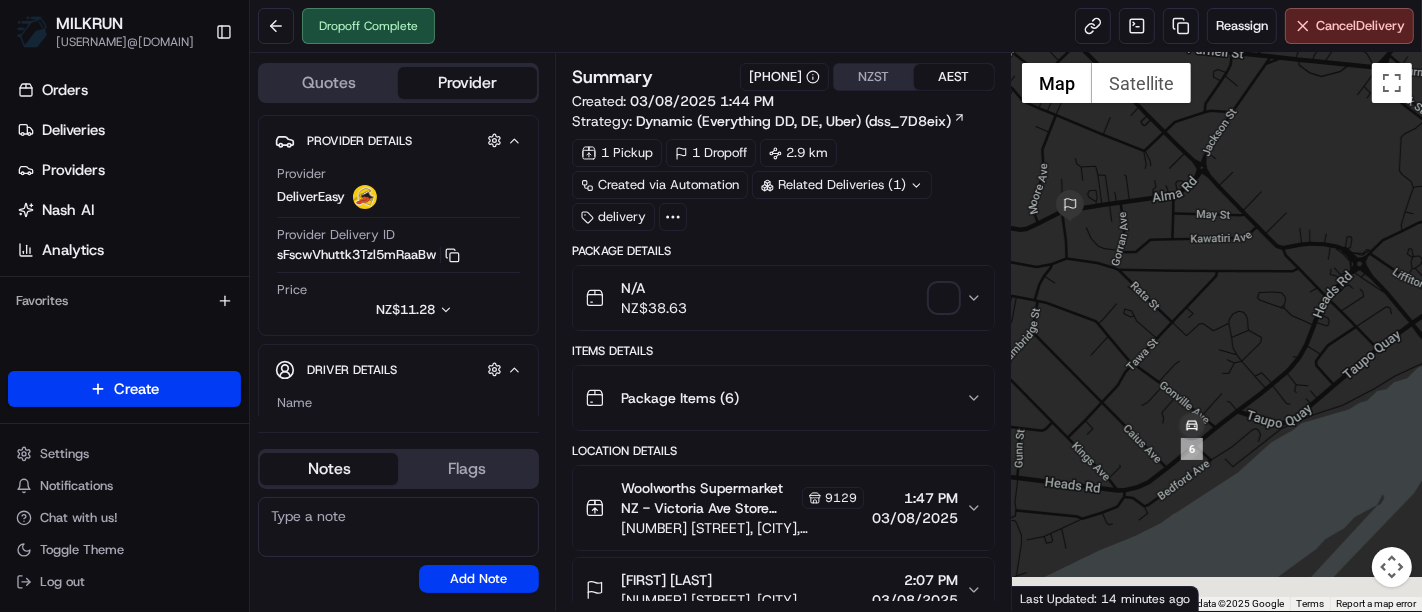 click at bounding box center (1217, 332) 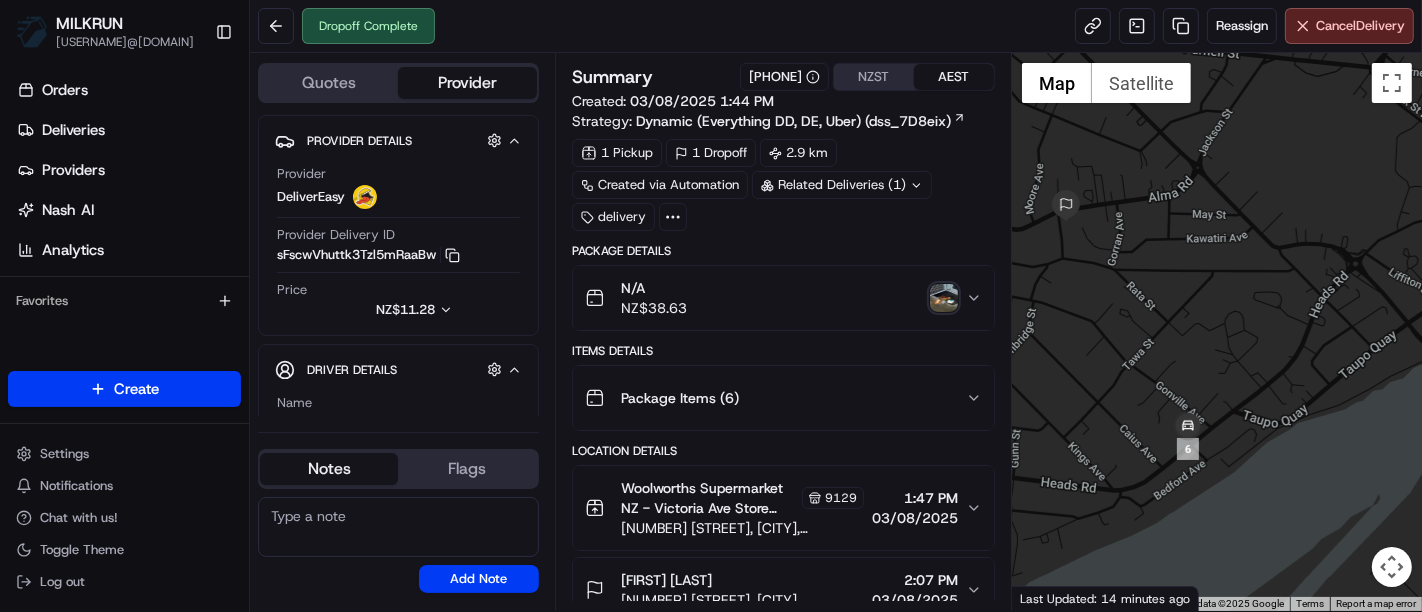 click at bounding box center (944, 298) 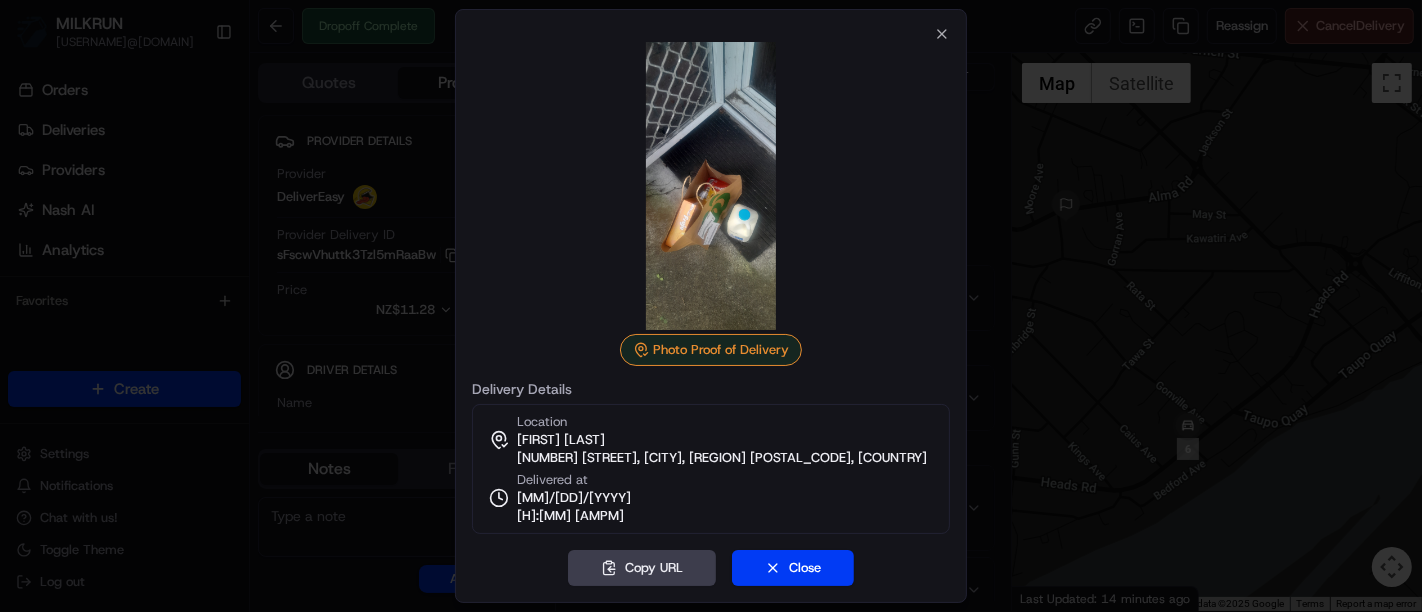 click at bounding box center [711, 306] 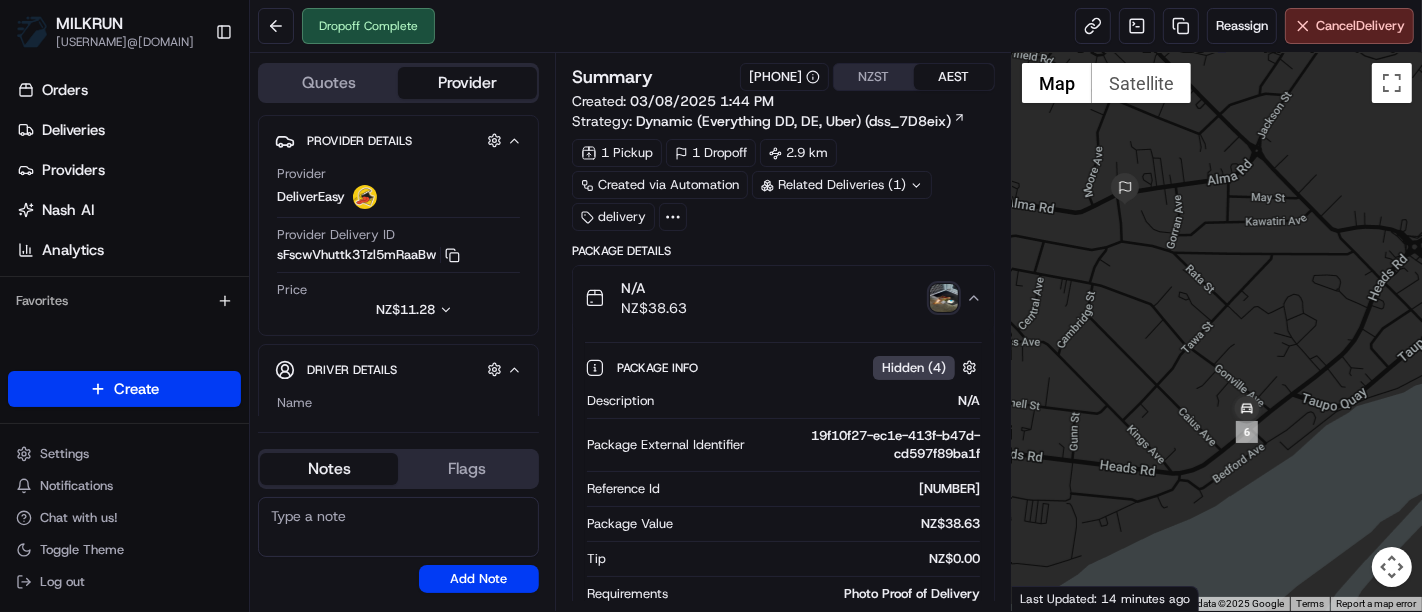 drag, startPoint x: 1242, startPoint y: 326, endPoint x: 1319, endPoint y: 307, distance: 79.30952 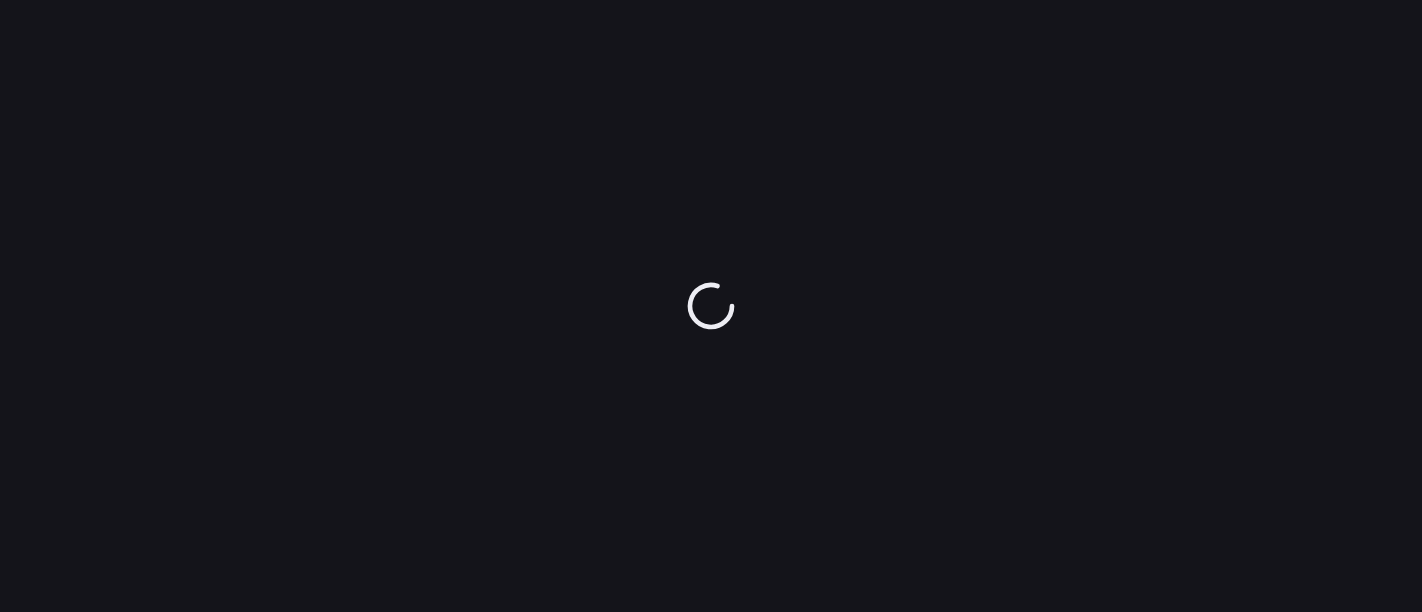 scroll, scrollTop: 0, scrollLeft: 0, axis: both 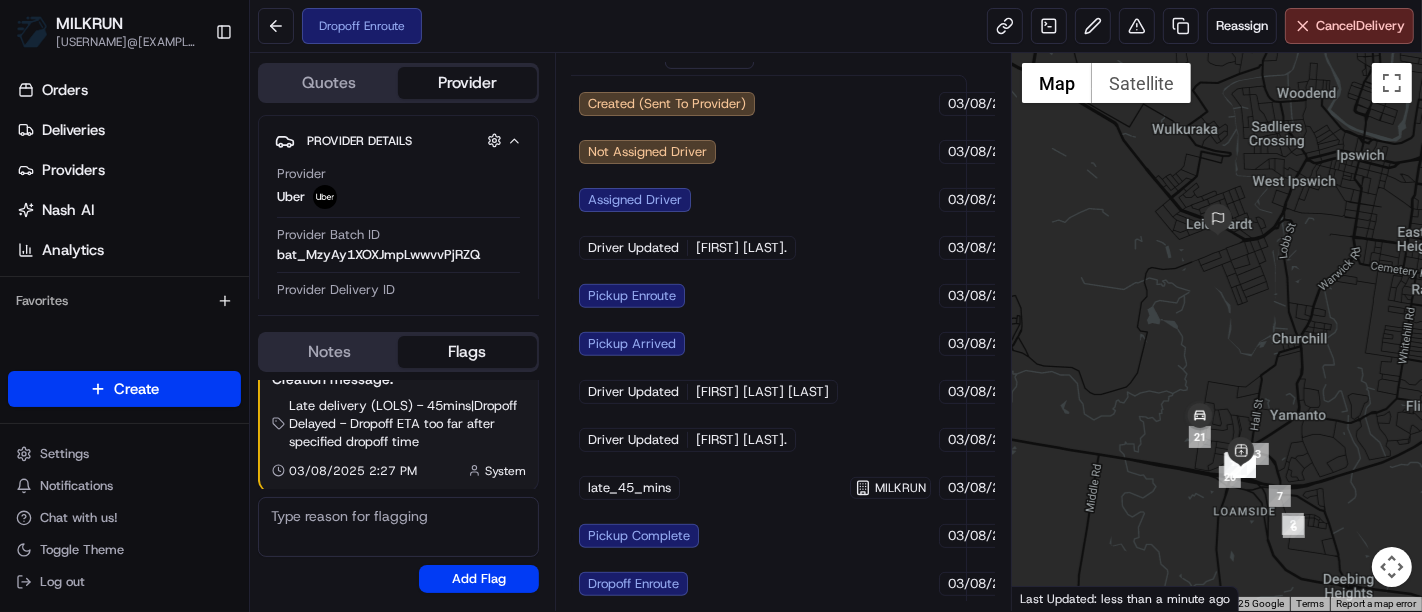 click on "Favorites" at bounding box center (124, 301) 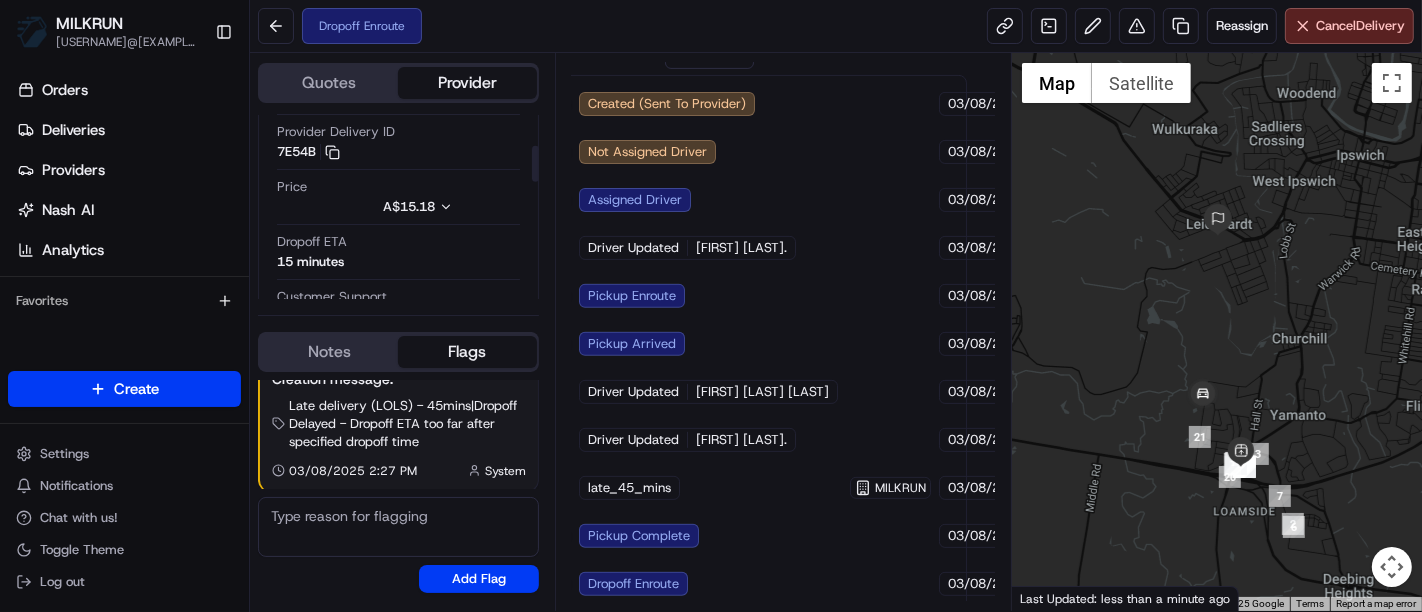 scroll, scrollTop: 159, scrollLeft: 0, axis: vertical 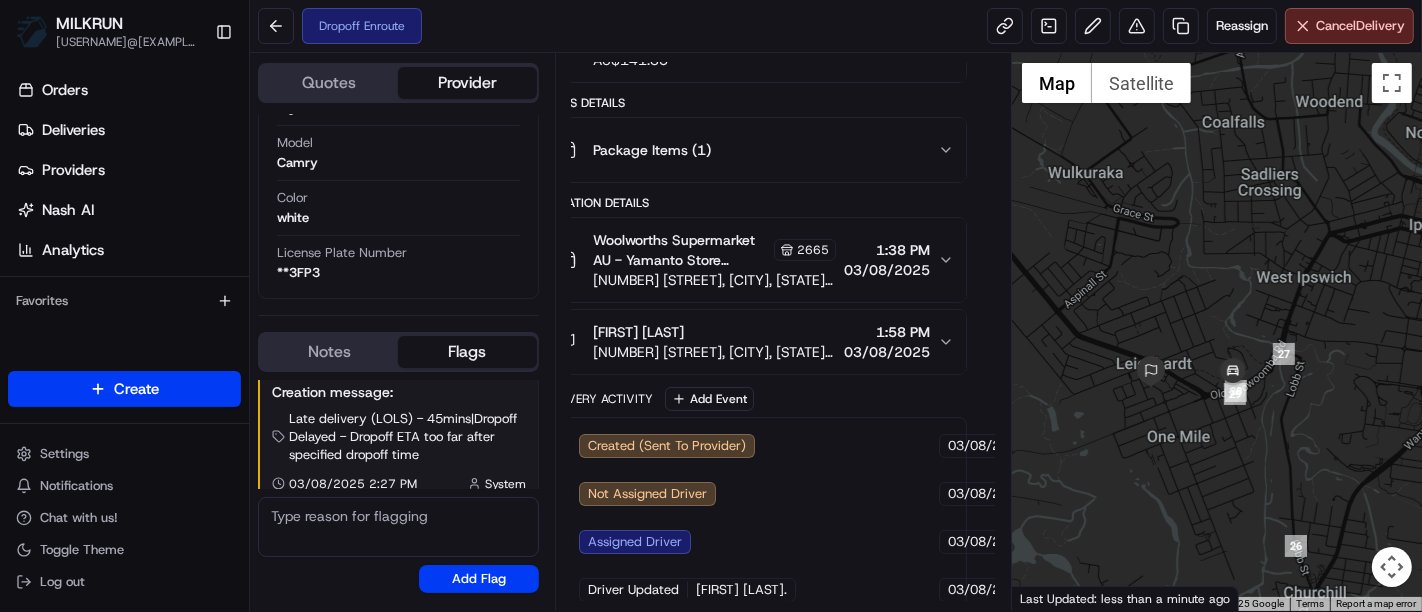 click at bounding box center [1217, 332] 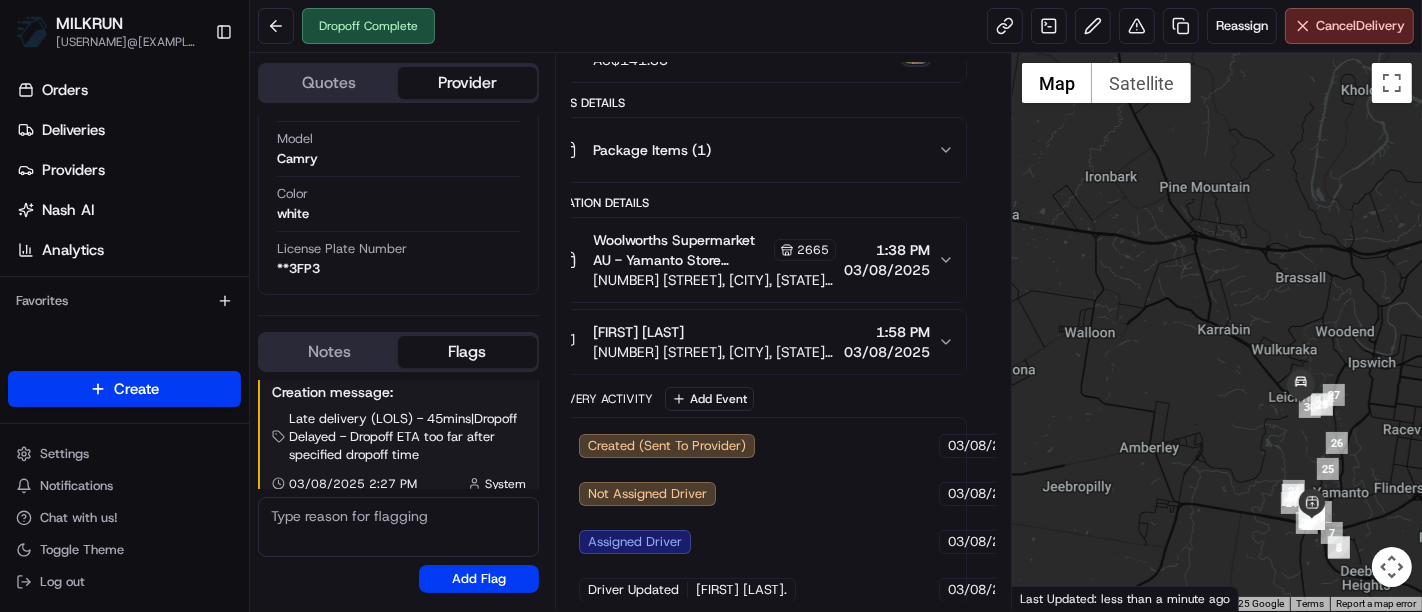 scroll, scrollTop: 747, scrollLeft: 0, axis: vertical 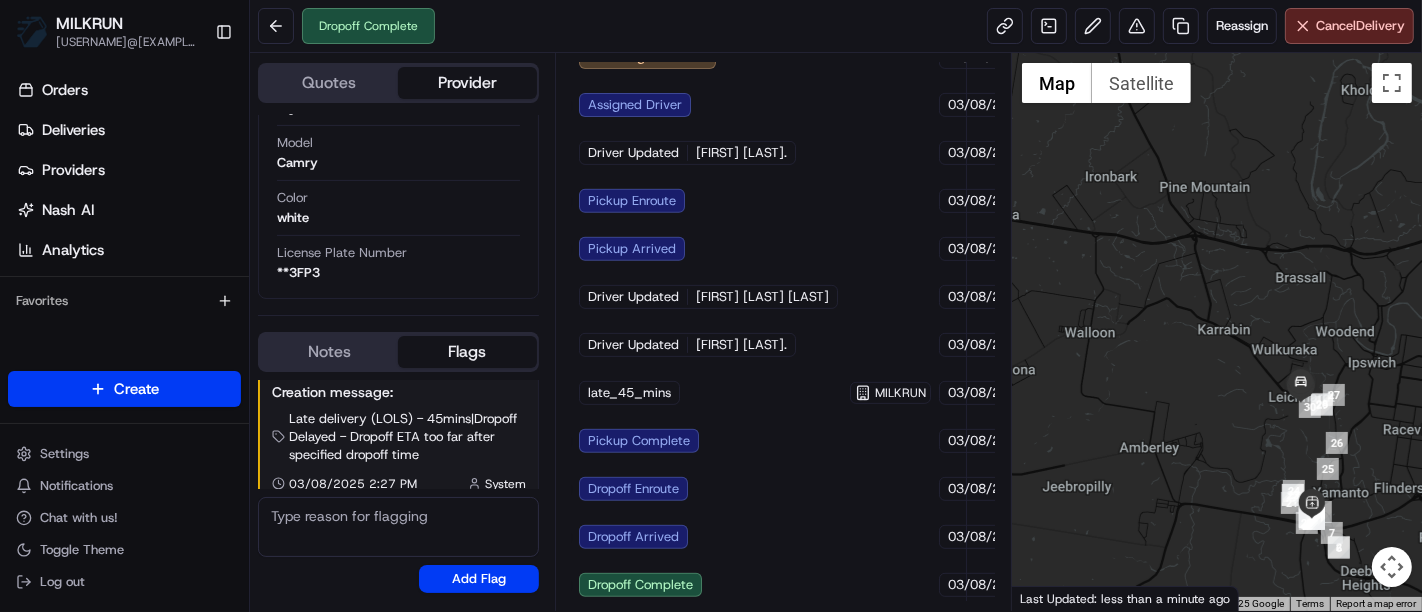 click on "Created (Sent To Provider) Uber 03/08/2025 1:05 PM AEST Not Assigned Driver Uber 03/08/2025 1:05 PM AEST Assigned Driver Uber 03/08/2025 1:28 PM AEST Driver Updated HARPREET S. Uber 03/08/2025 1:28 PM AEST Pickup Enroute Uber 03/08/2025 1:28 PM AEST Pickup Arrived Uber 03/08/2025 1:30 PM AEST Driver Updated KALBINDER DASS K. Uber 03/08/2025 1:54 PM AEST Driver Updated ANNMARY J. Uber 03/08/2025 2:02 PM AEST late_45_mins MILKRUN 03/08/2025 2:27 PM AEST Pickup Complete Uber 03/08/2025 2:39 PM AEST Dropoff Enroute Uber 03/08/2025 2:39 PM AEST Dropoff Arrived Uber 03/08/2025 3:05 PM AEST Dropoff Complete Uber 03/08/2025 3:06 PM AEST" at bounding box center [755, 297] 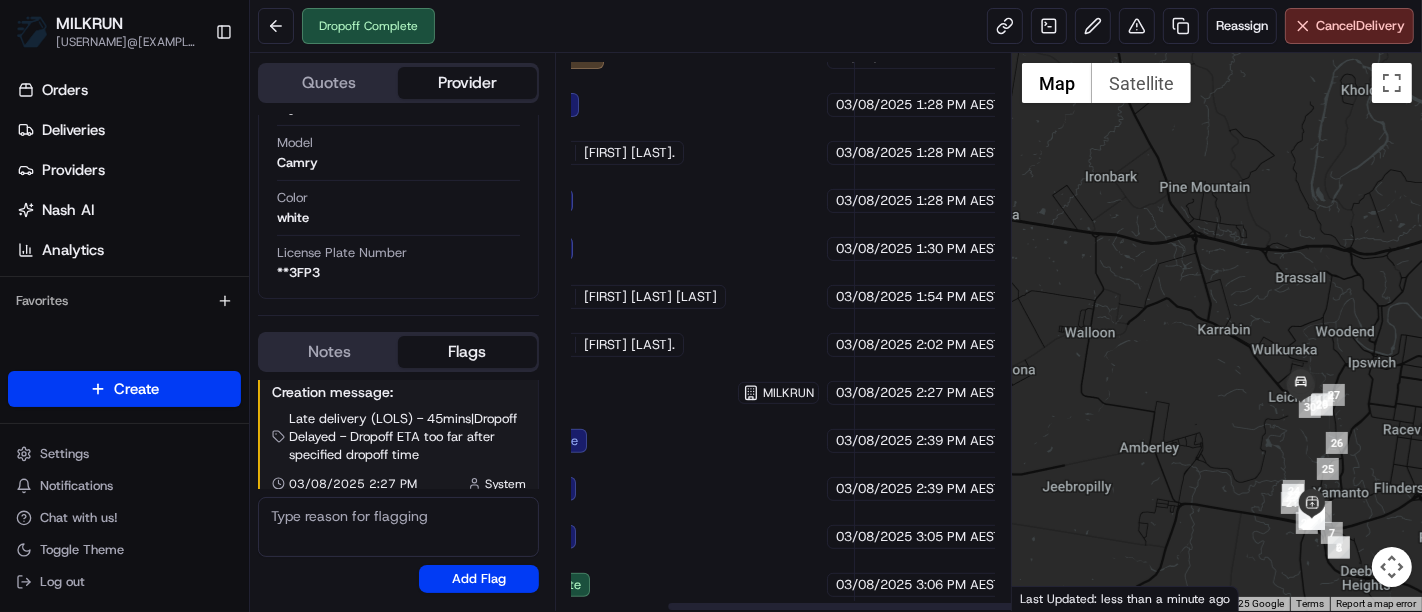 scroll, scrollTop: 685, scrollLeft: 138, axis: both 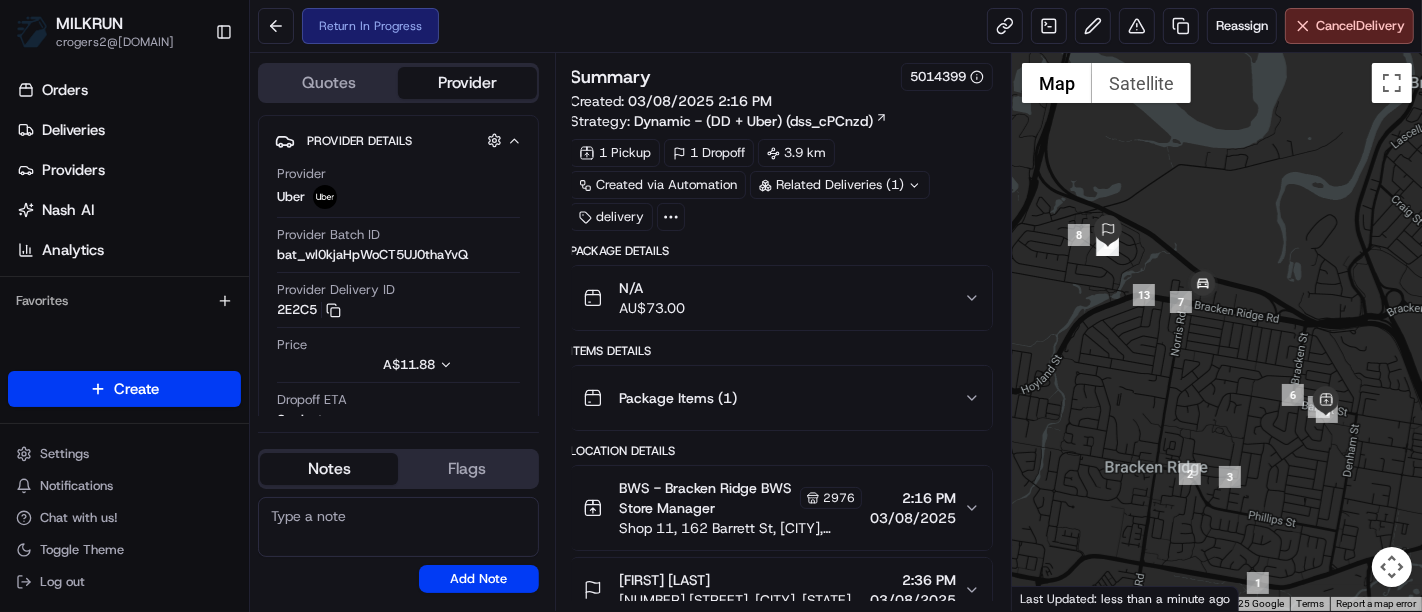 click on "BWS - Bracken Ridge BWS Store Manager" at bounding box center (707, 498) 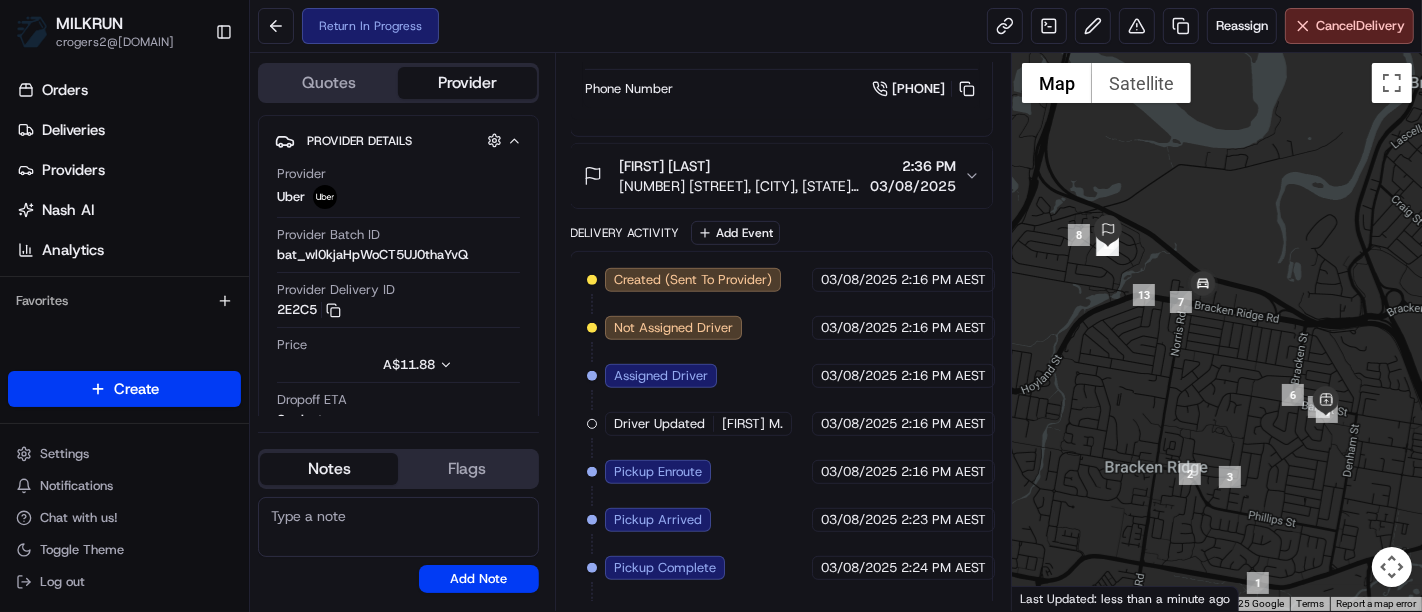 scroll, scrollTop: 892, scrollLeft: 2, axis: both 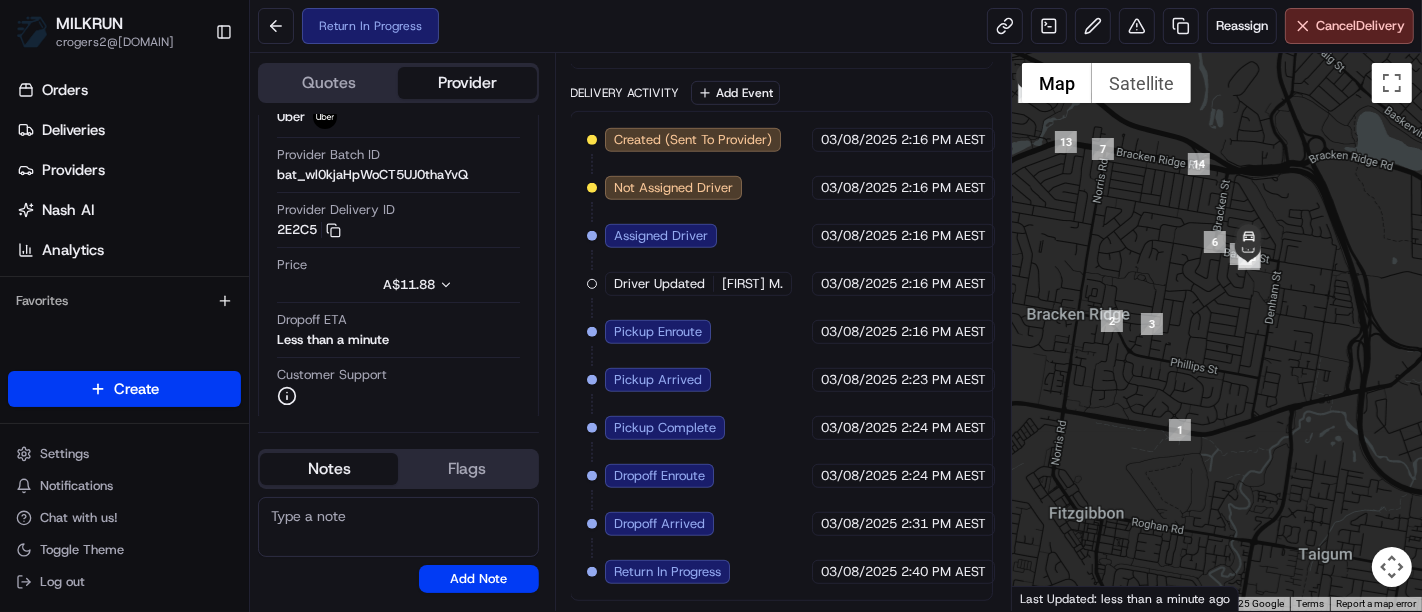 drag, startPoint x: 1371, startPoint y: 496, endPoint x: 1267, endPoint y: 299, distance: 222.7667 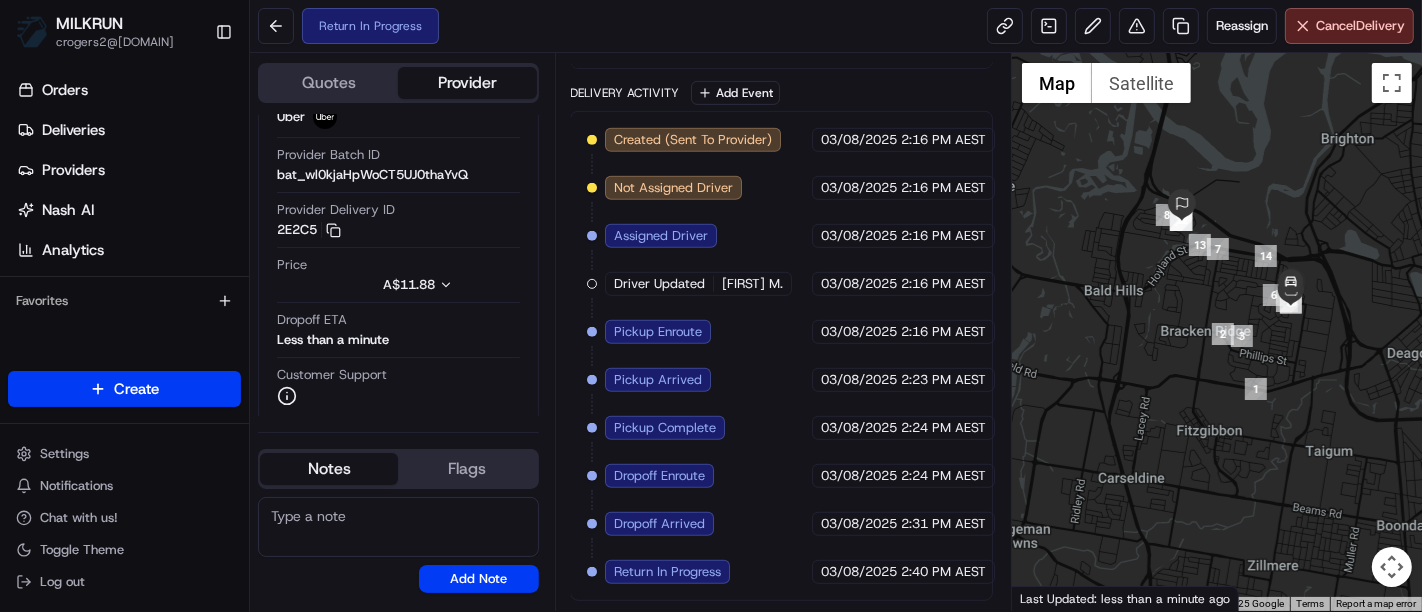 drag, startPoint x: 1096, startPoint y: 284, endPoint x: 1166, endPoint y: 335, distance: 86.608315 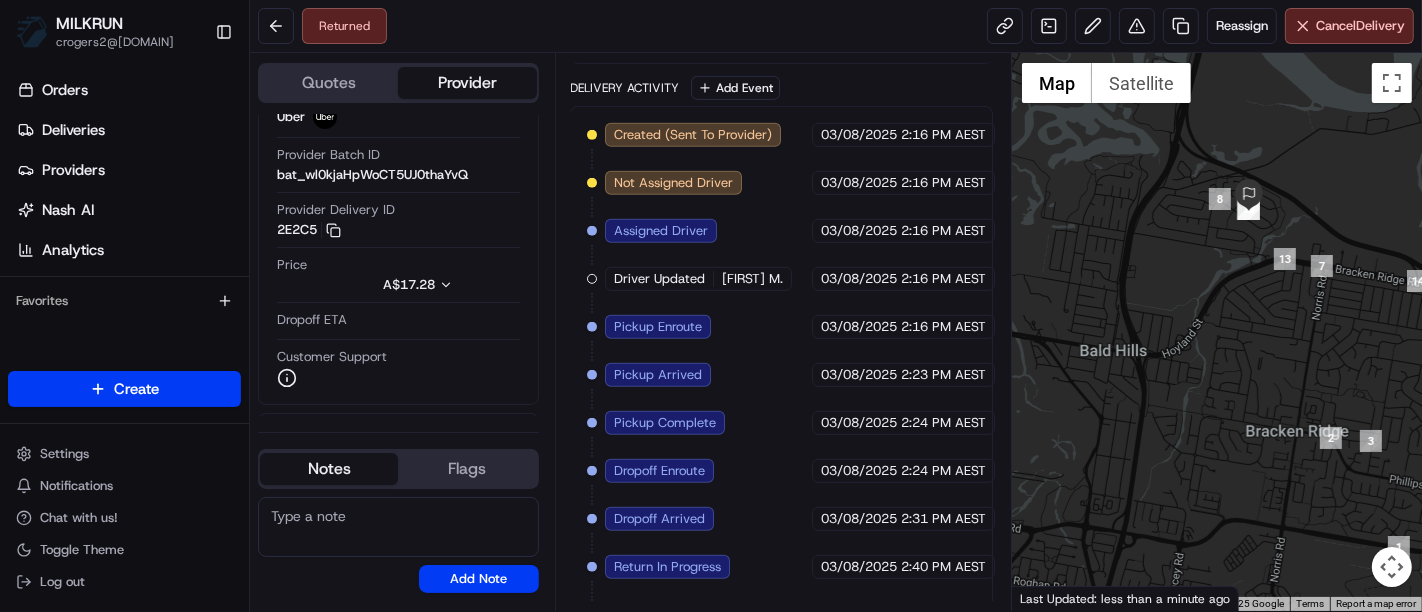 scroll, scrollTop: 972, scrollLeft: 2, axis: both 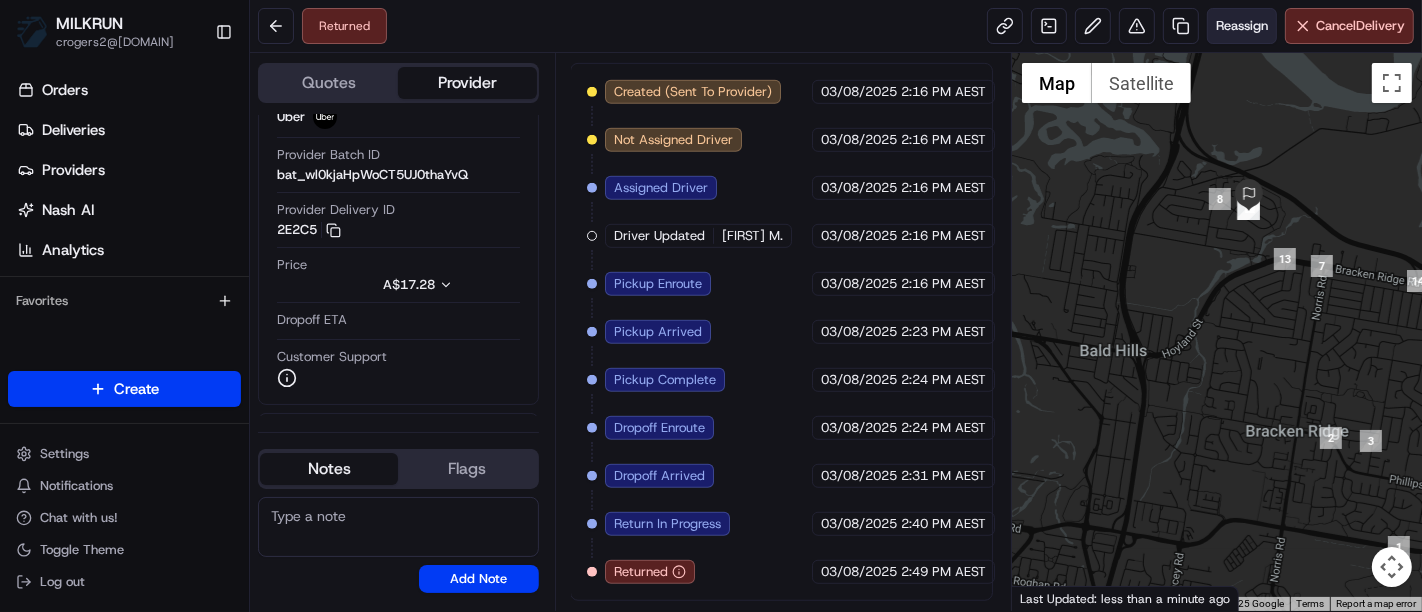 click on "Reassign" at bounding box center [1242, 26] 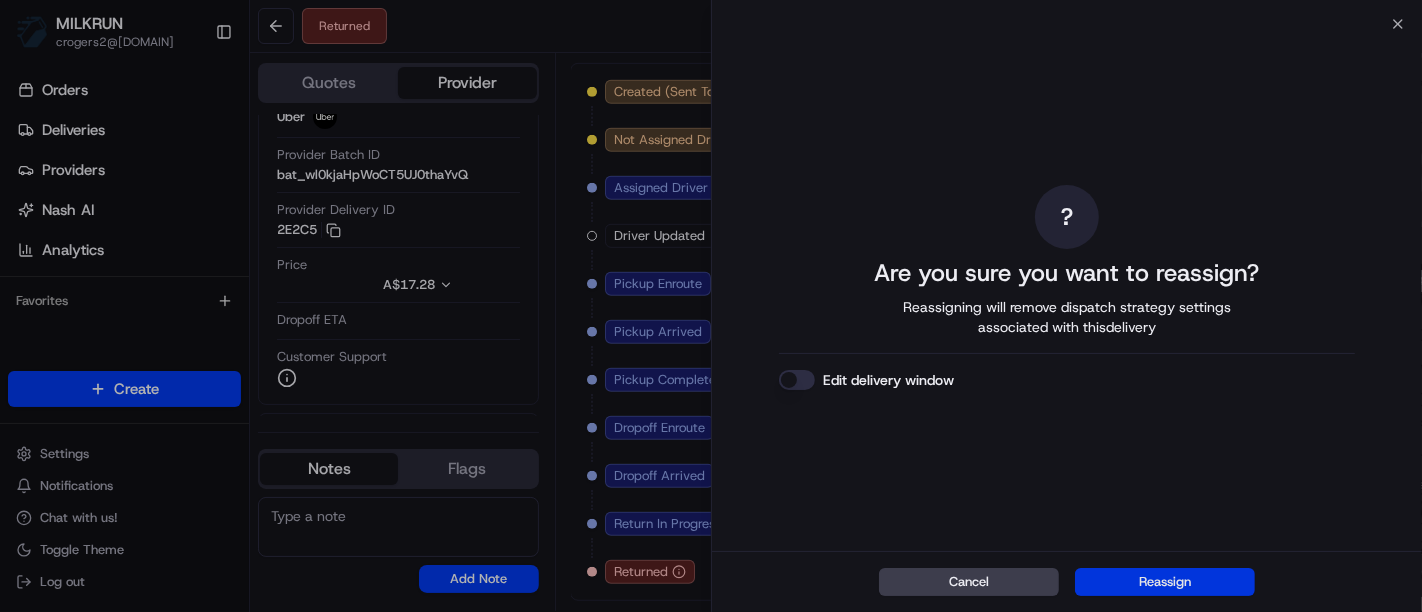 click on "Reassign" at bounding box center (1165, 582) 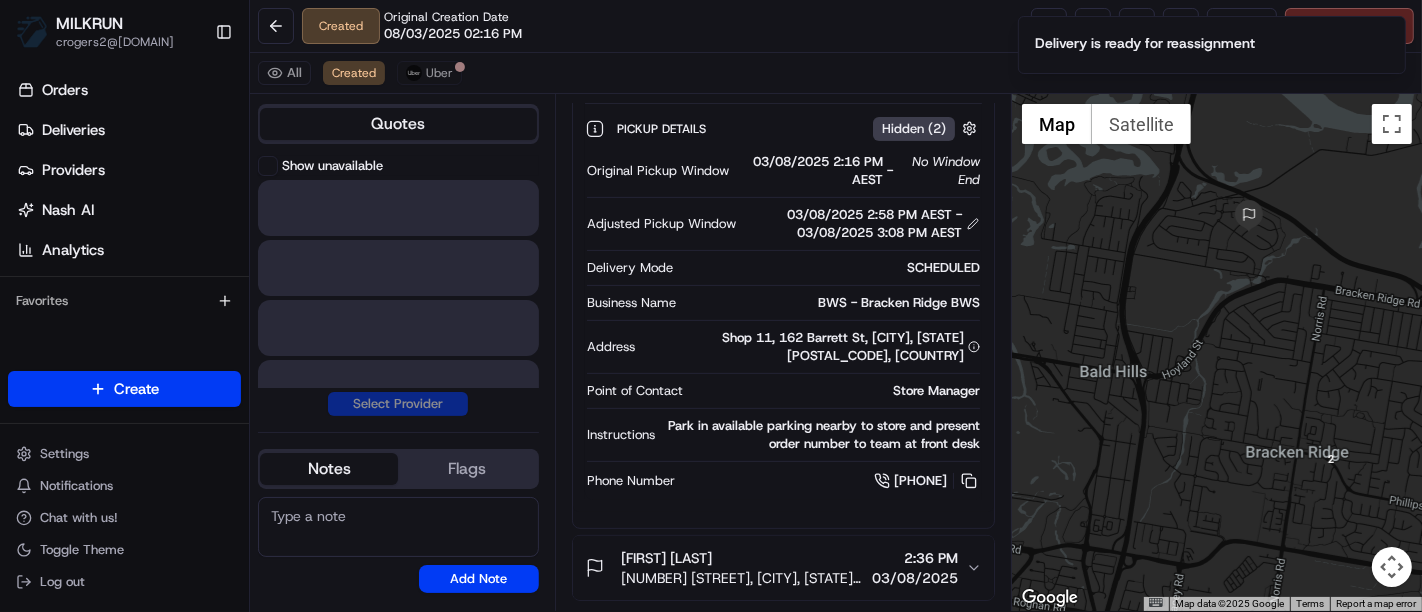 scroll, scrollTop: 493, scrollLeft: 0, axis: vertical 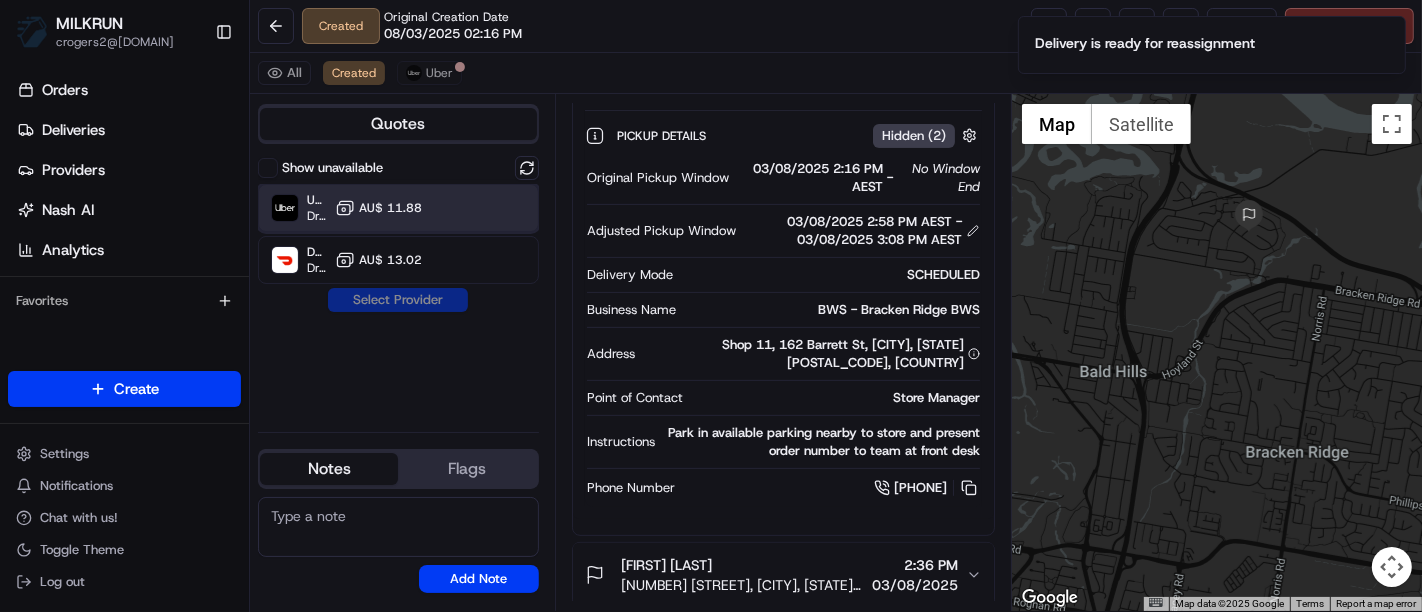 click on "Uber Dropoff ETA   22 minutes AU$   11.88" at bounding box center (398, 208) 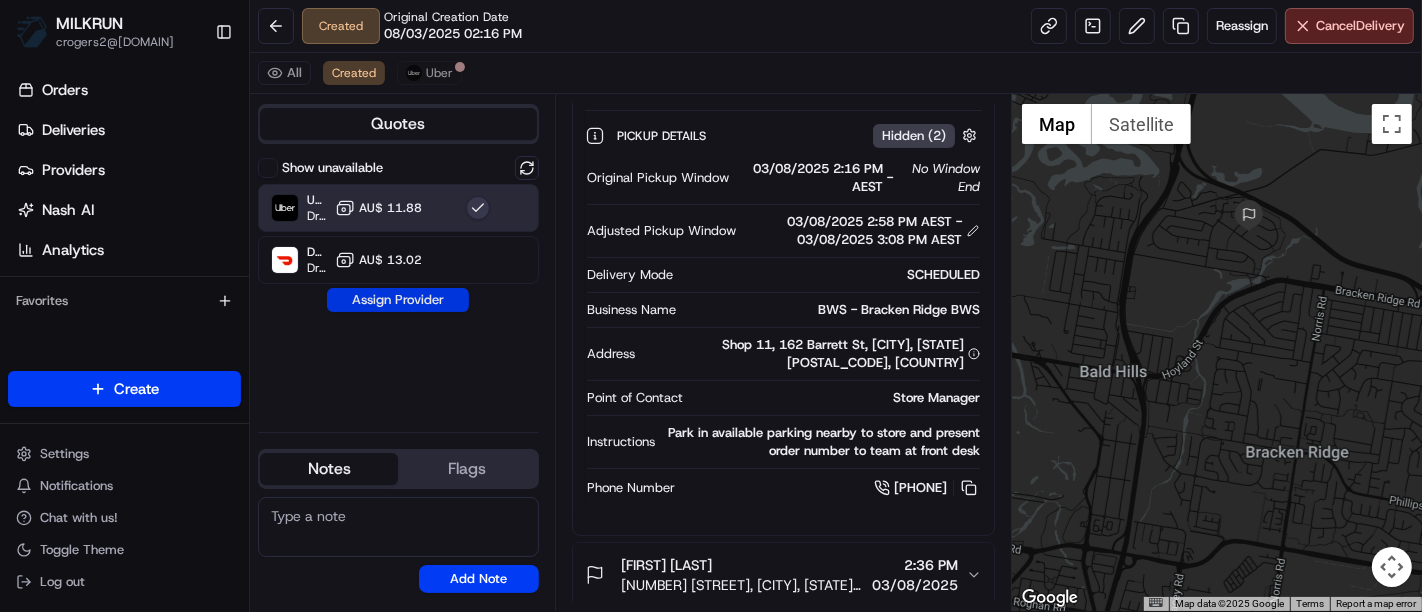 click on "Assign Provider" at bounding box center (398, 300) 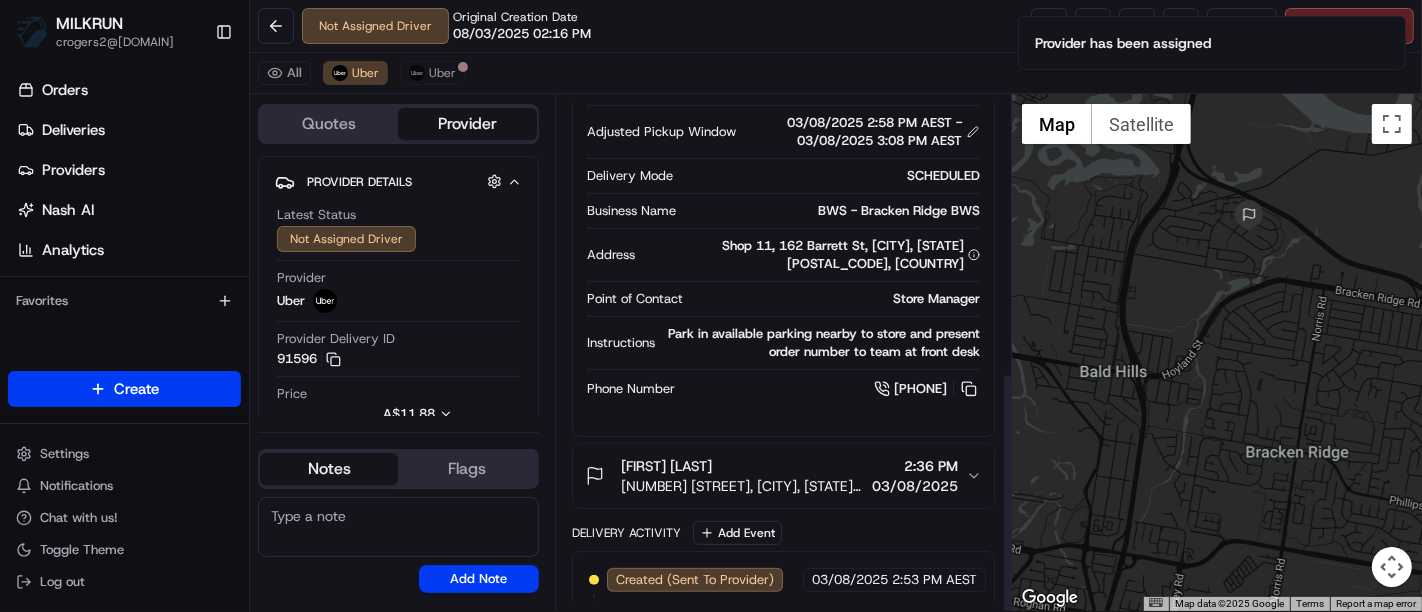 scroll, scrollTop: 640, scrollLeft: 0, axis: vertical 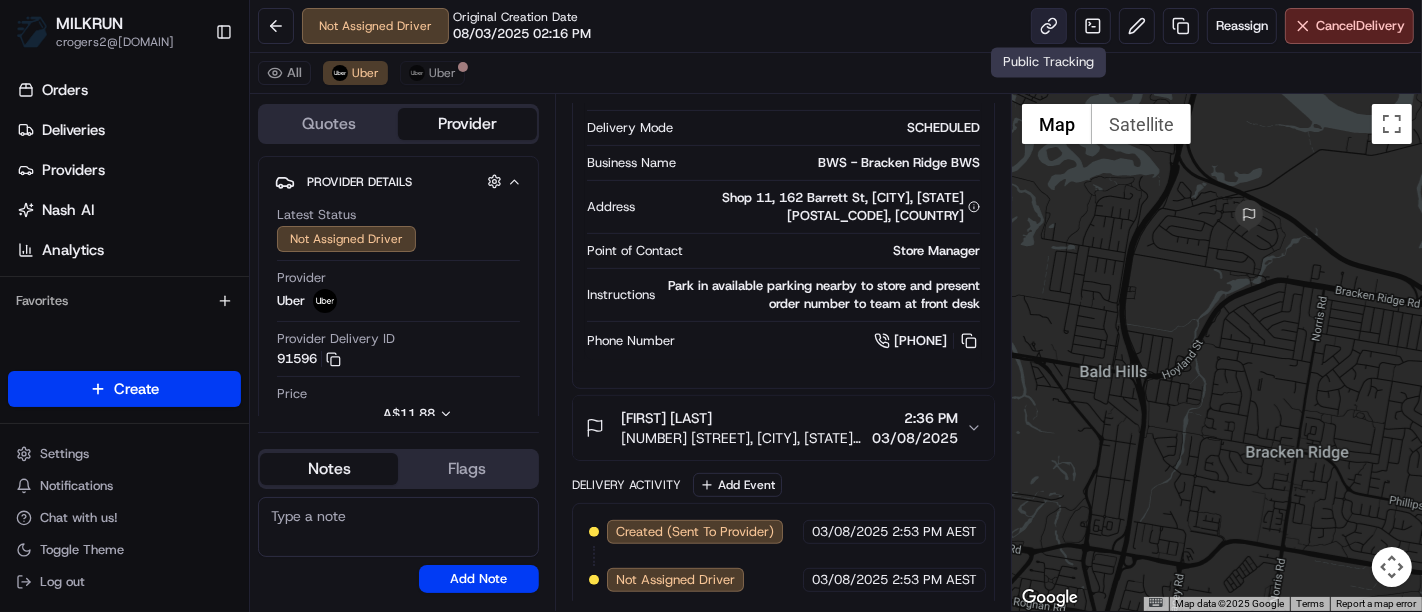 click at bounding box center [1049, 26] 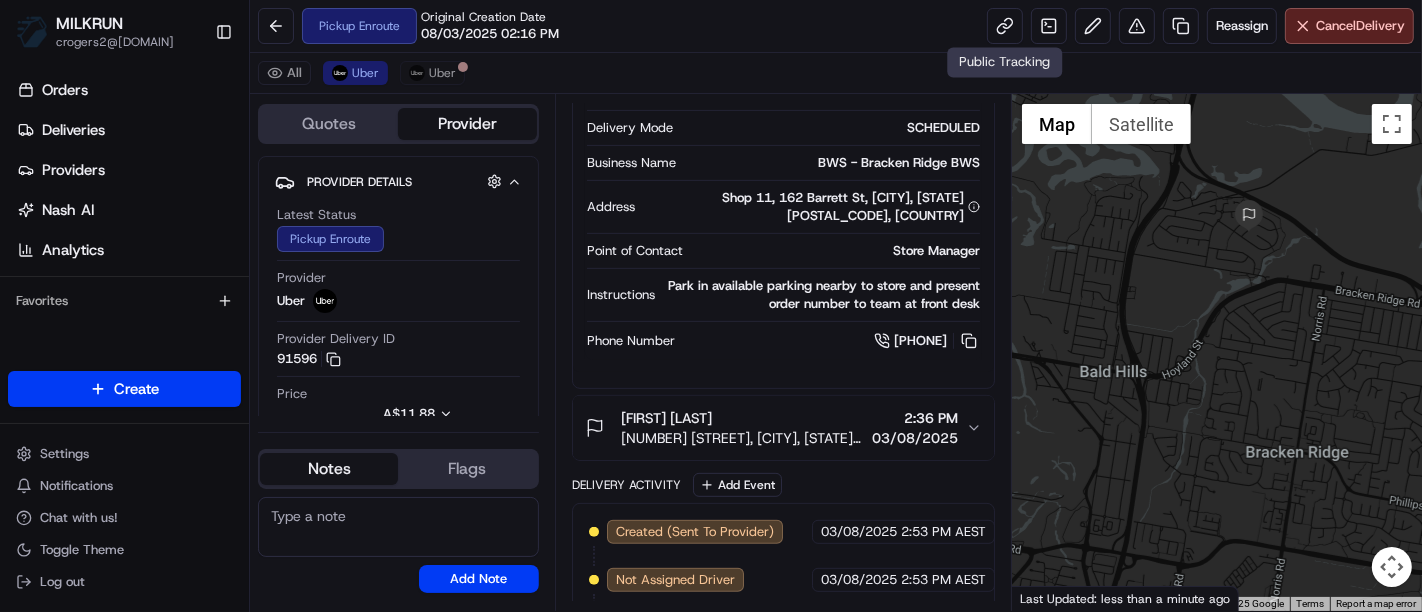 scroll, scrollTop: 829, scrollLeft: 0, axis: vertical 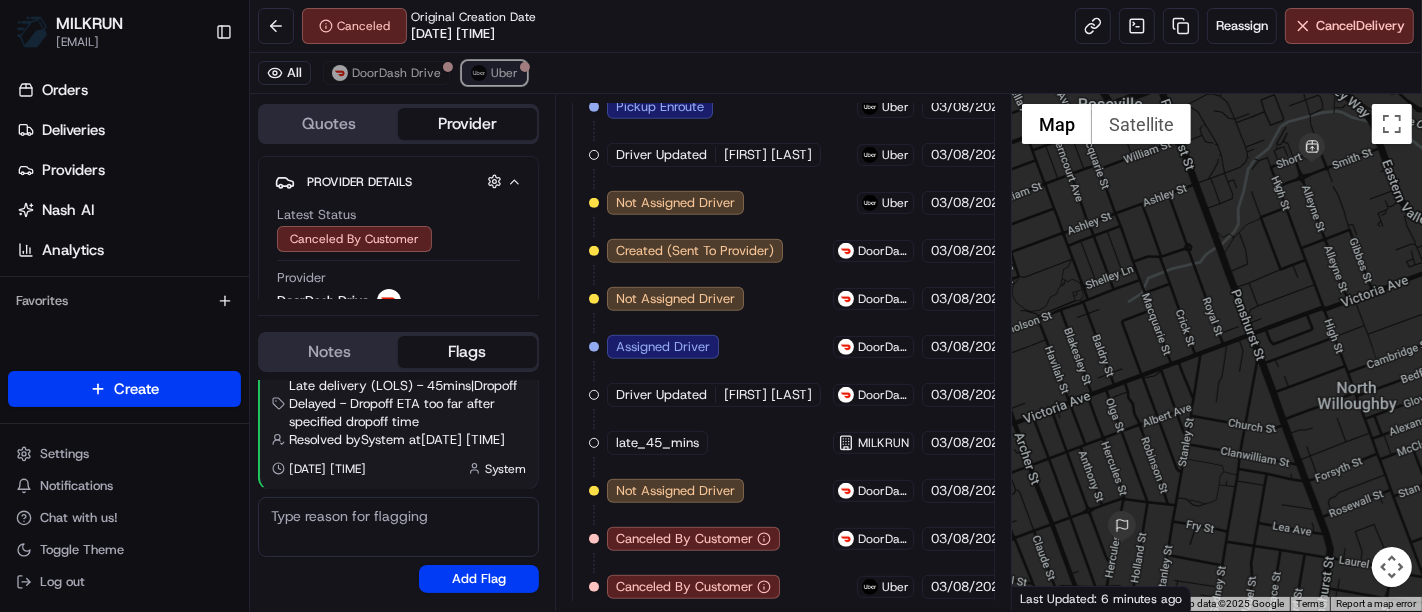 click on "Uber" at bounding box center (504, 73) 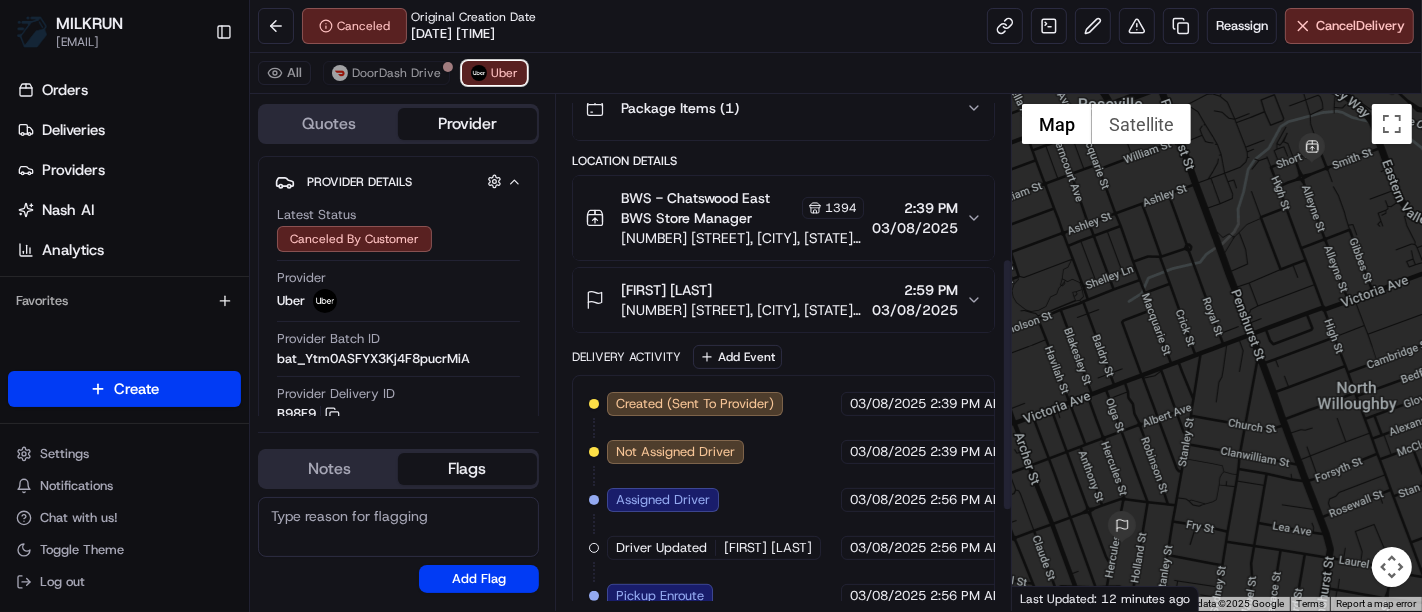 scroll, scrollTop: 536, scrollLeft: 0, axis: vertical 